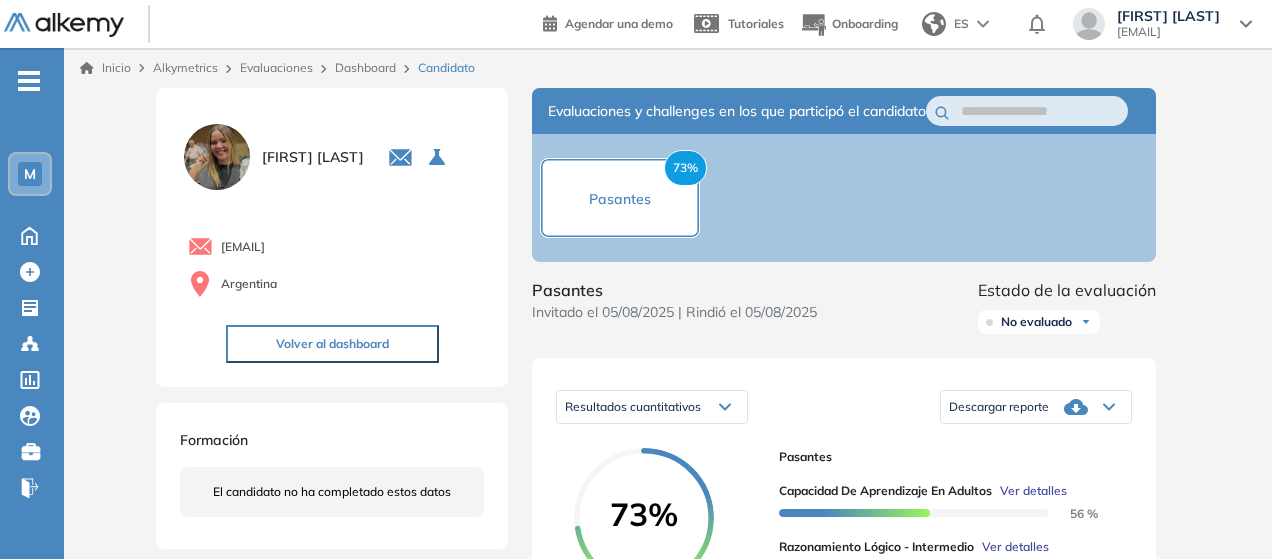 scroll, scrollTop: 0, scrollLeft: 0, axis: both 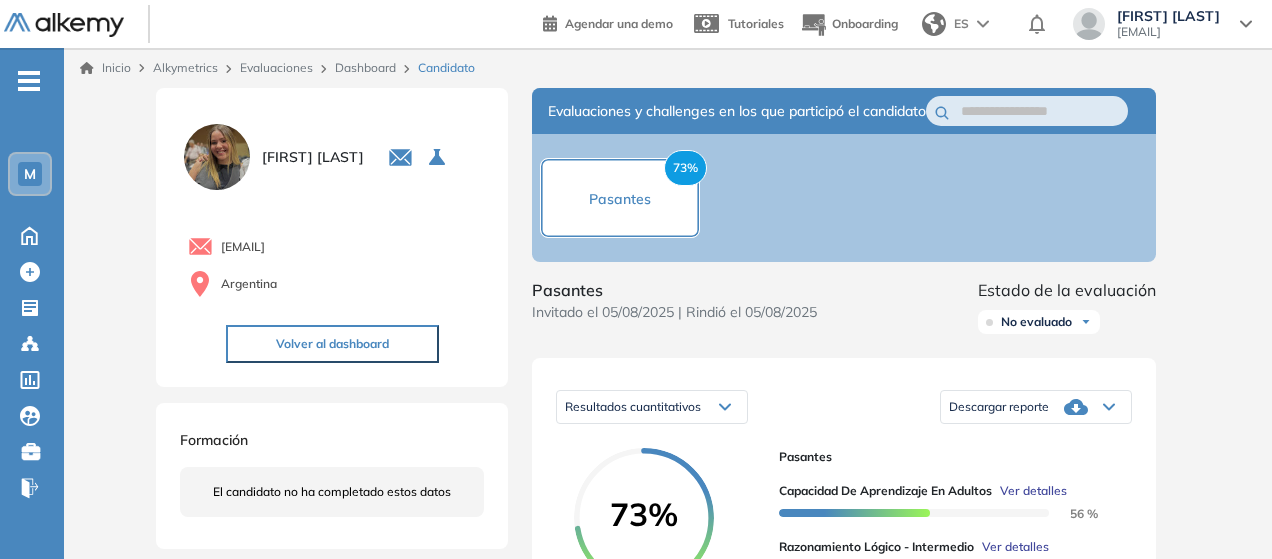 click on "Inicio" at bounding box center [105, 68] 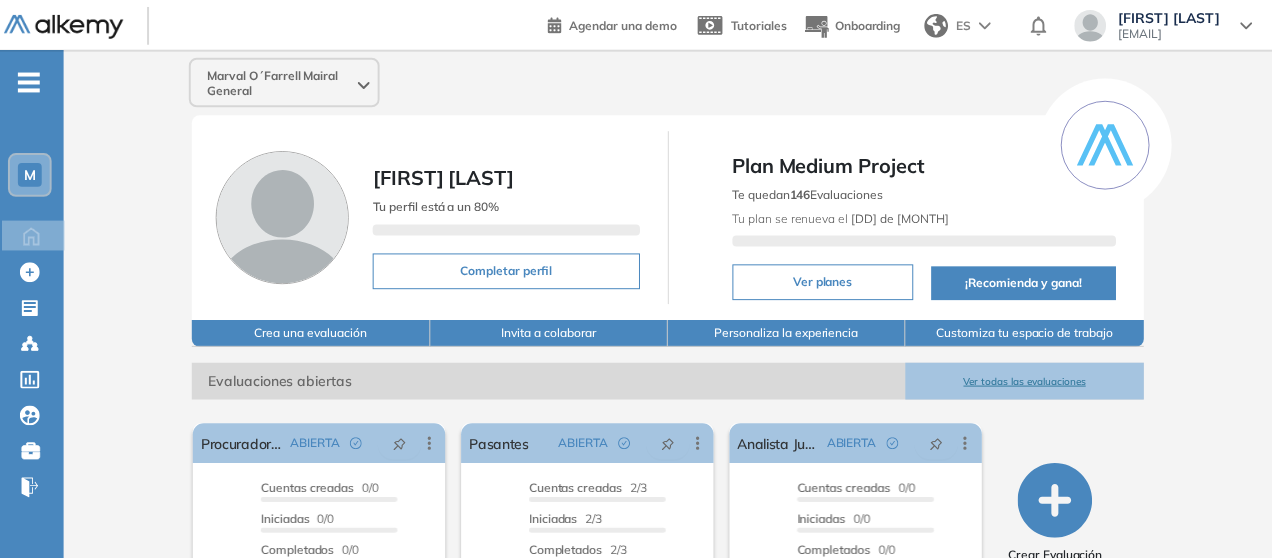scroll, scrollTop: 0, scrollLeft: 0, axis: both 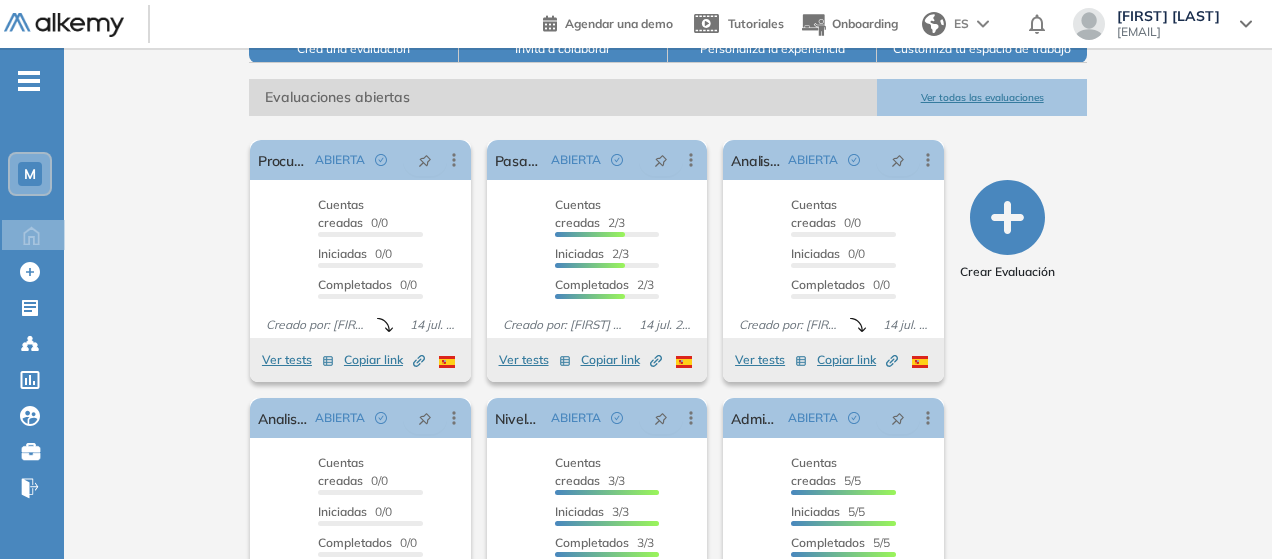 click on "Ver todas las evaluaciones" at bounding box center [981, 97] 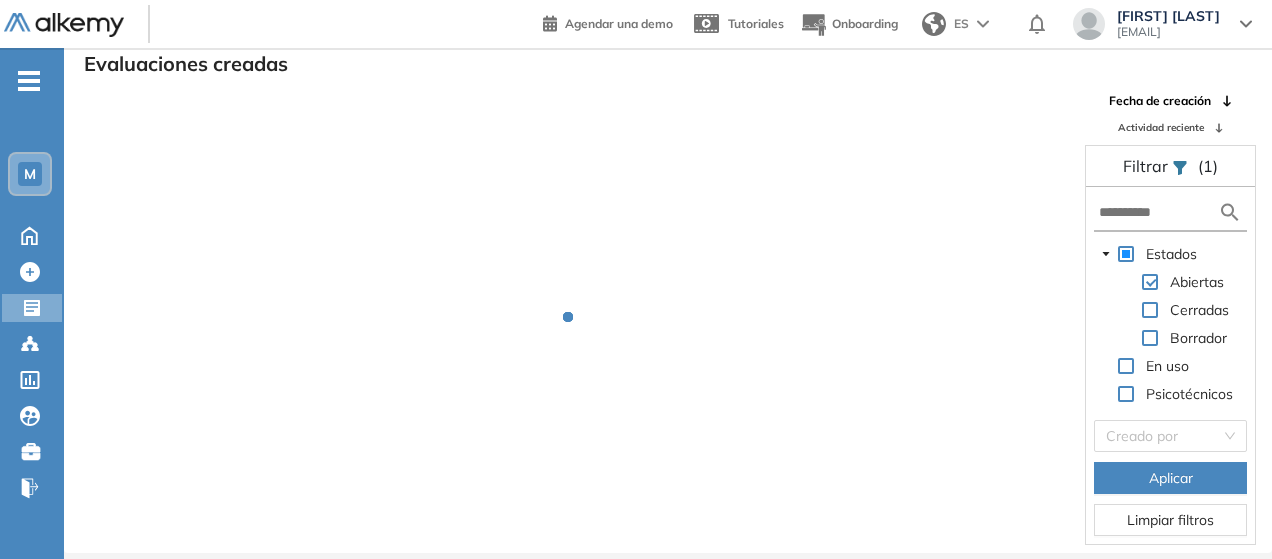 click on "Actividad reciente" at bounding box center (1161, 127) 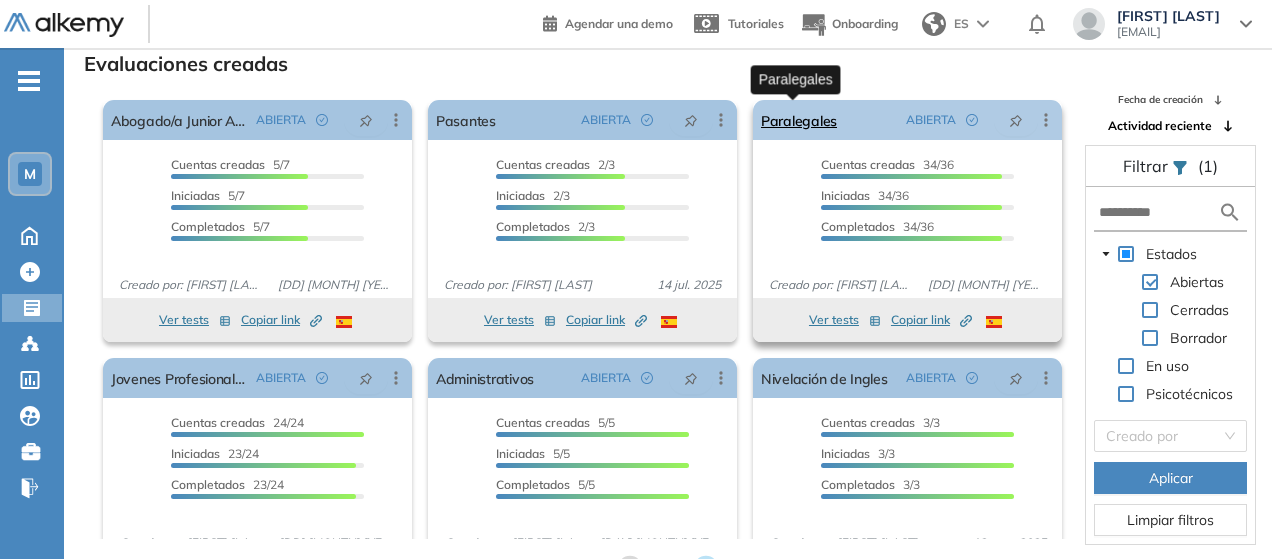 click on "Paralegales" at bounding box center (799, 120) 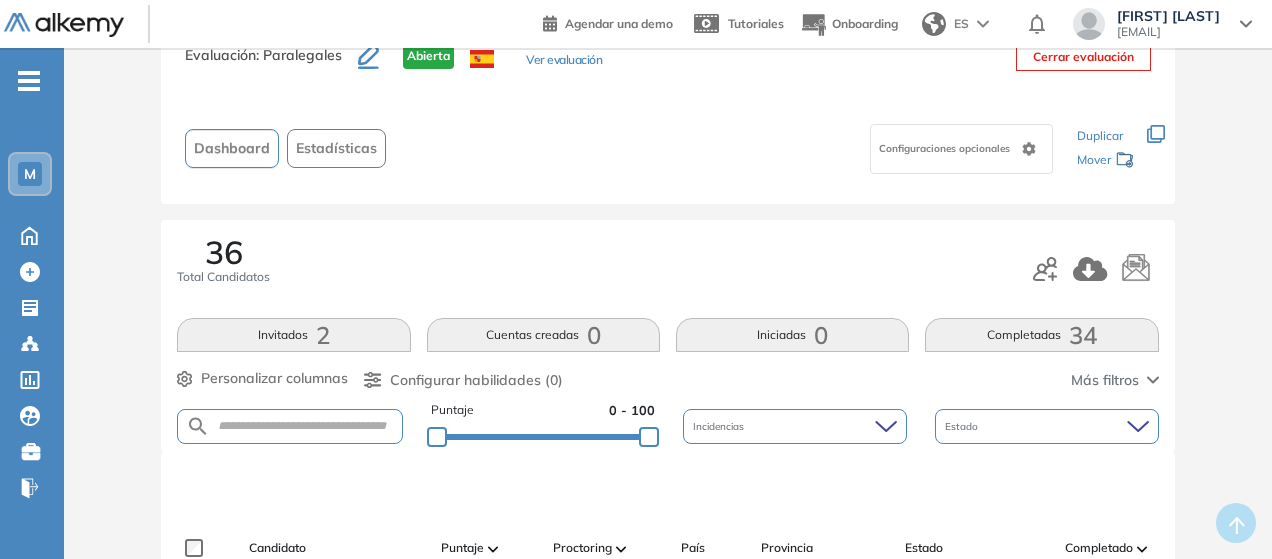 scroll, scrollTop: 100, scrollLeft: 0, axis: vertical 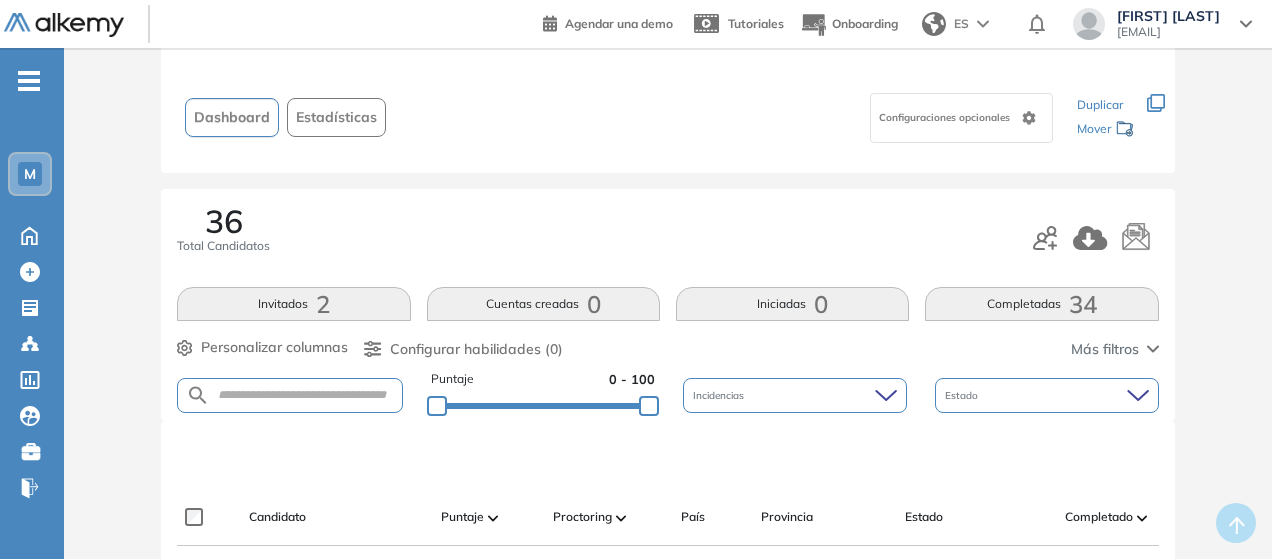 click on "Invitados 2" at bounding box center (293, 304) 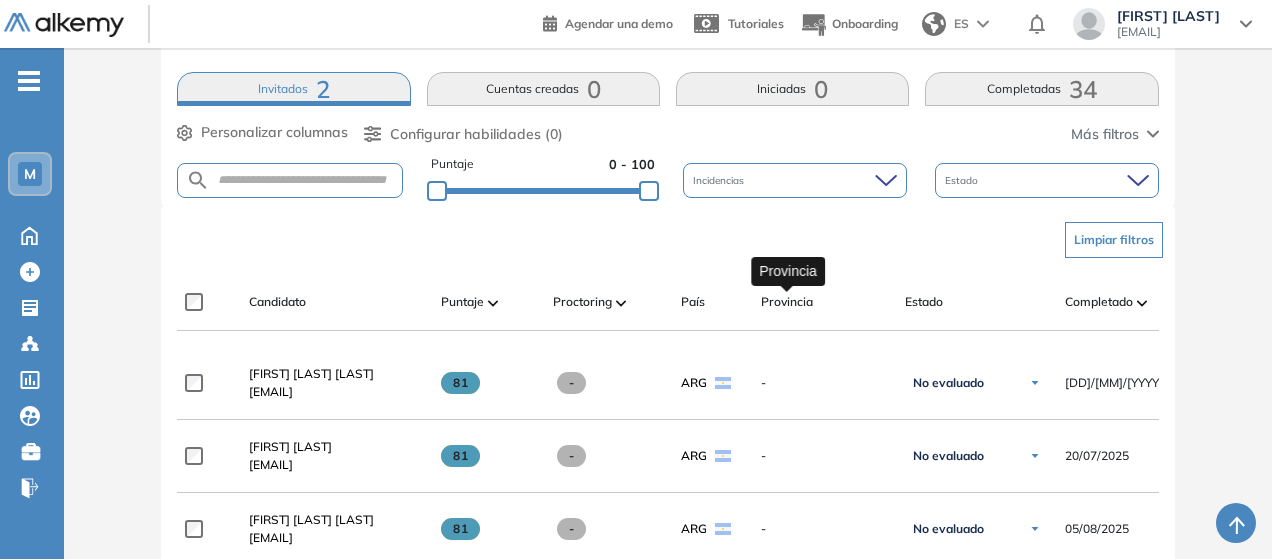 scroll, scrollTop: 200, scrollLeft: 0, axis: vertical 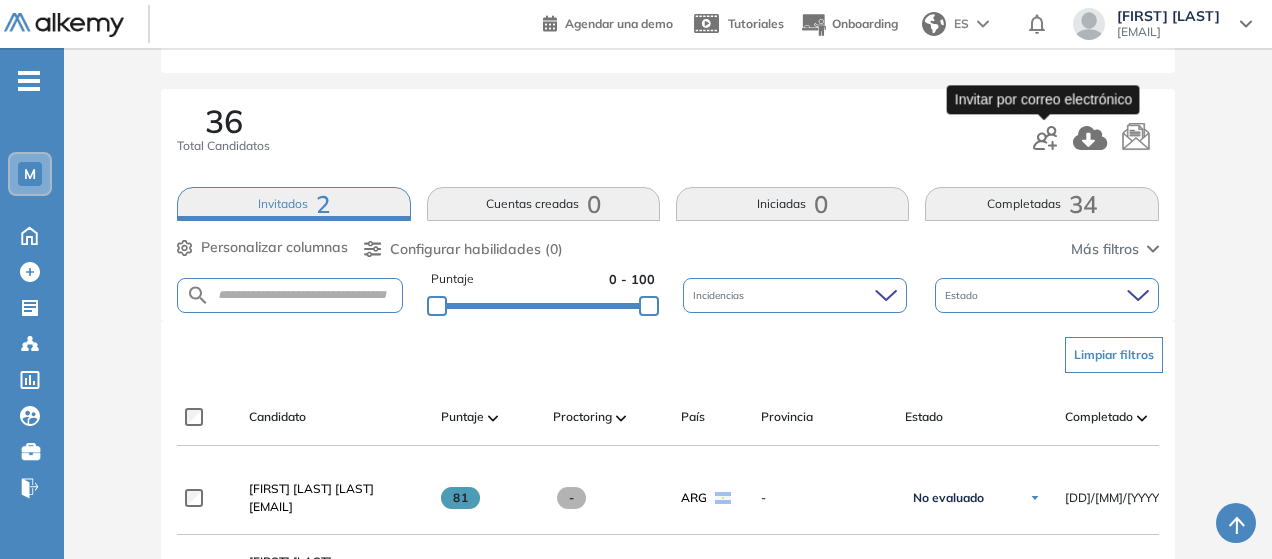 click 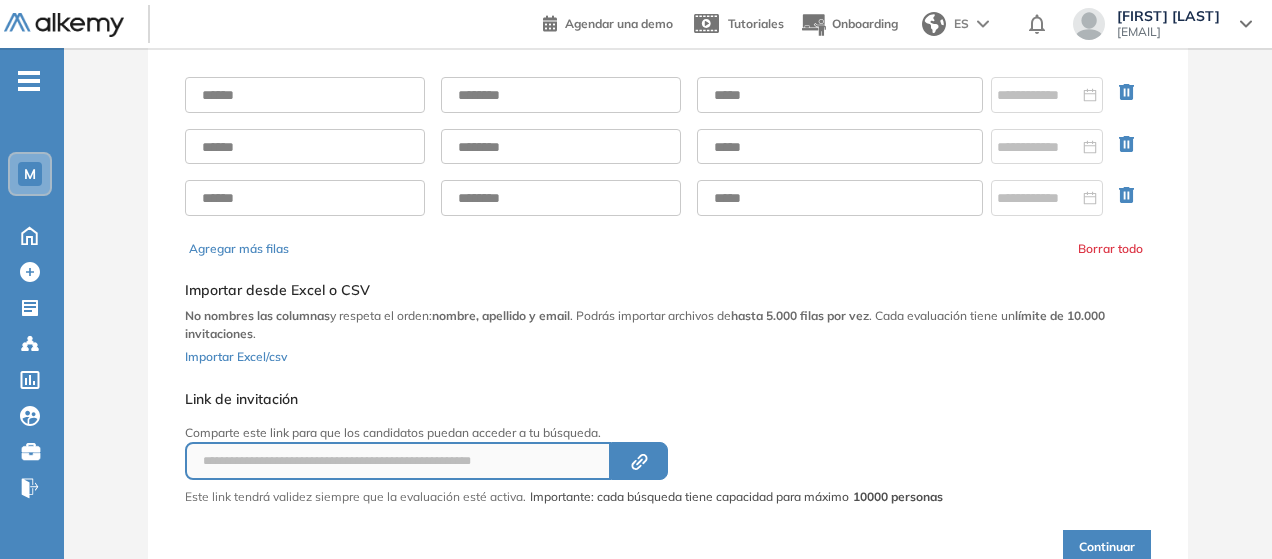 scroll, scrollTop: 100, scrollLeft: 0, axis: vertical 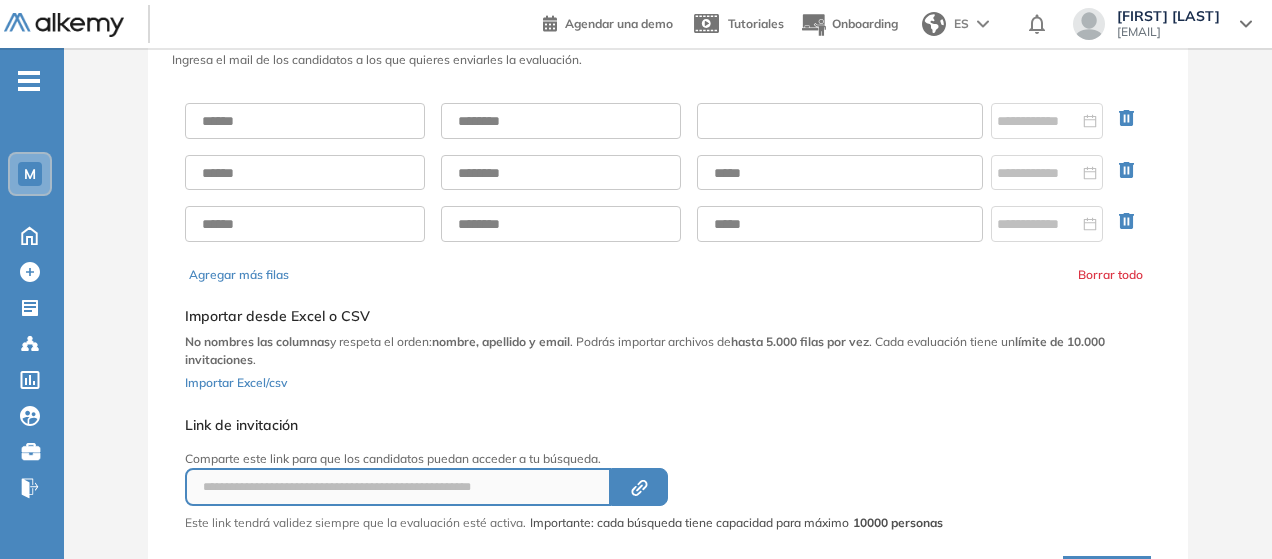 click at bounding box center [840, 121] 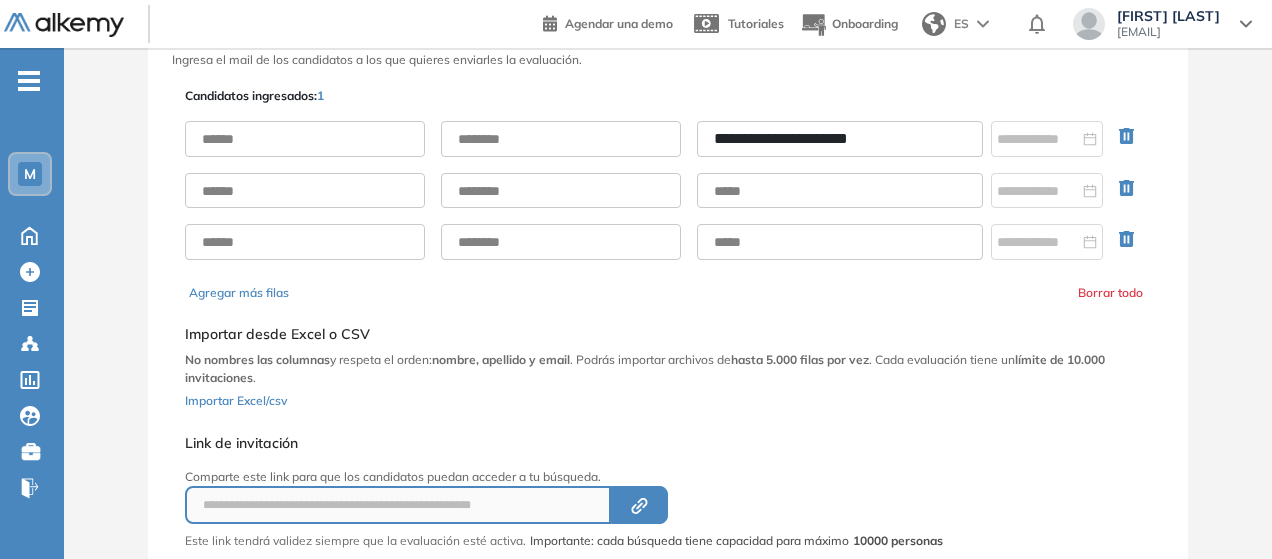 type on "**********" 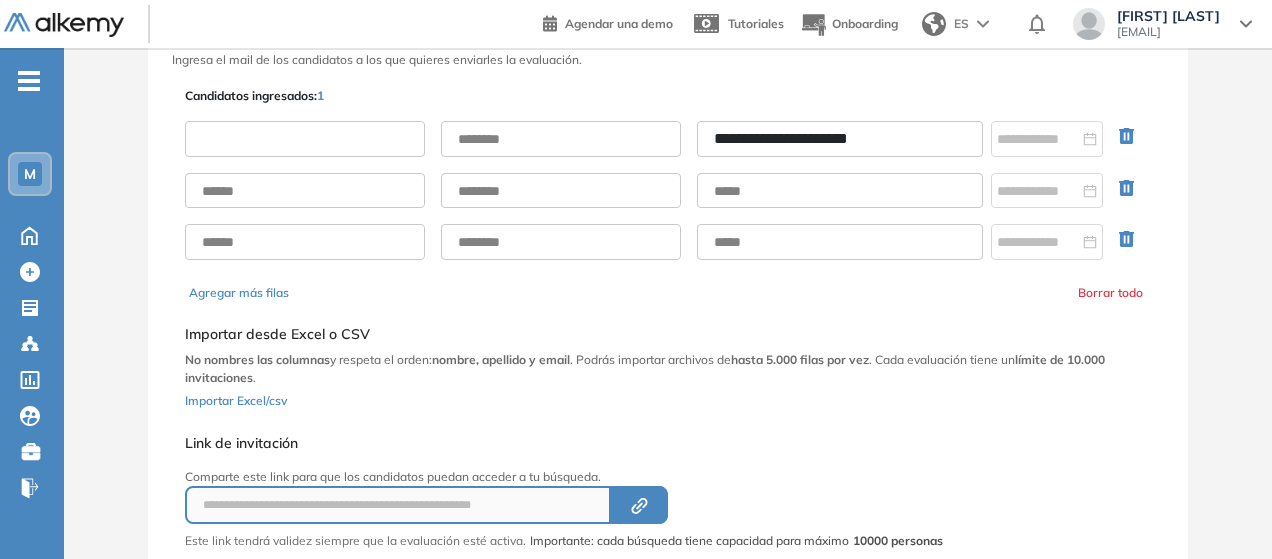 click at bounding box center [305, 139] 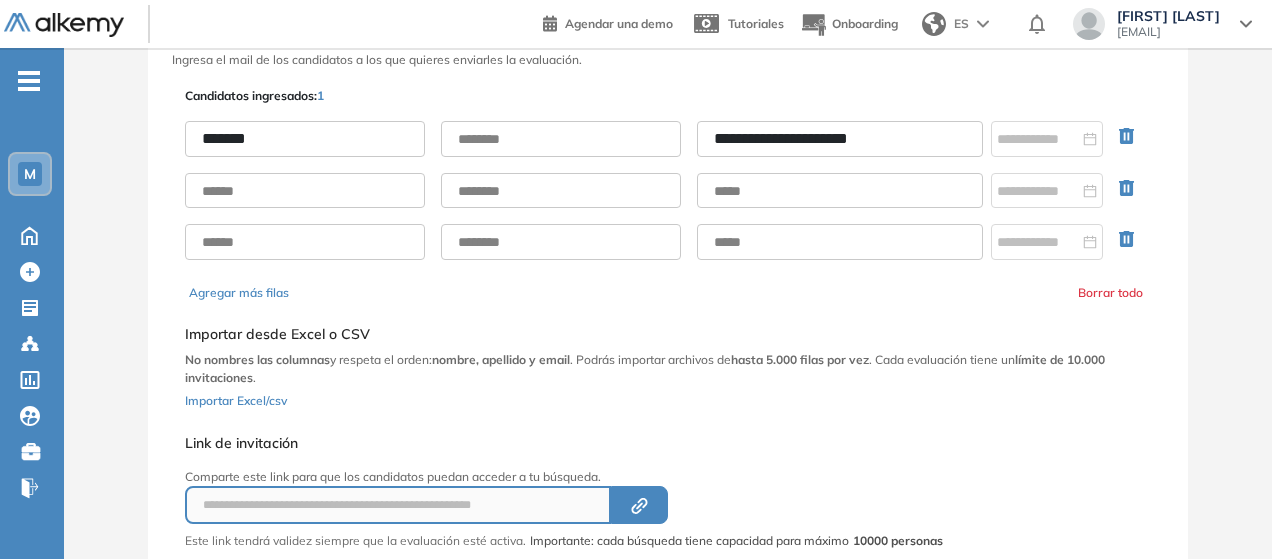 type on "*******" 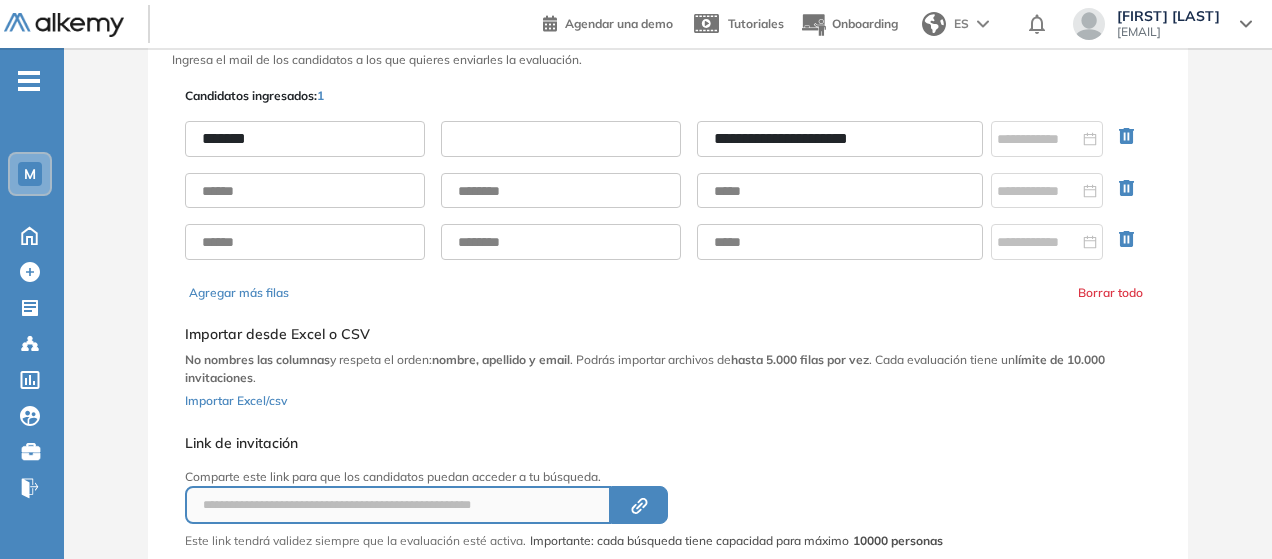 drag, startPoint x: 499, startPoint y: 145, endPoint x: 547, endPoint y: 155, distance: 49.0306 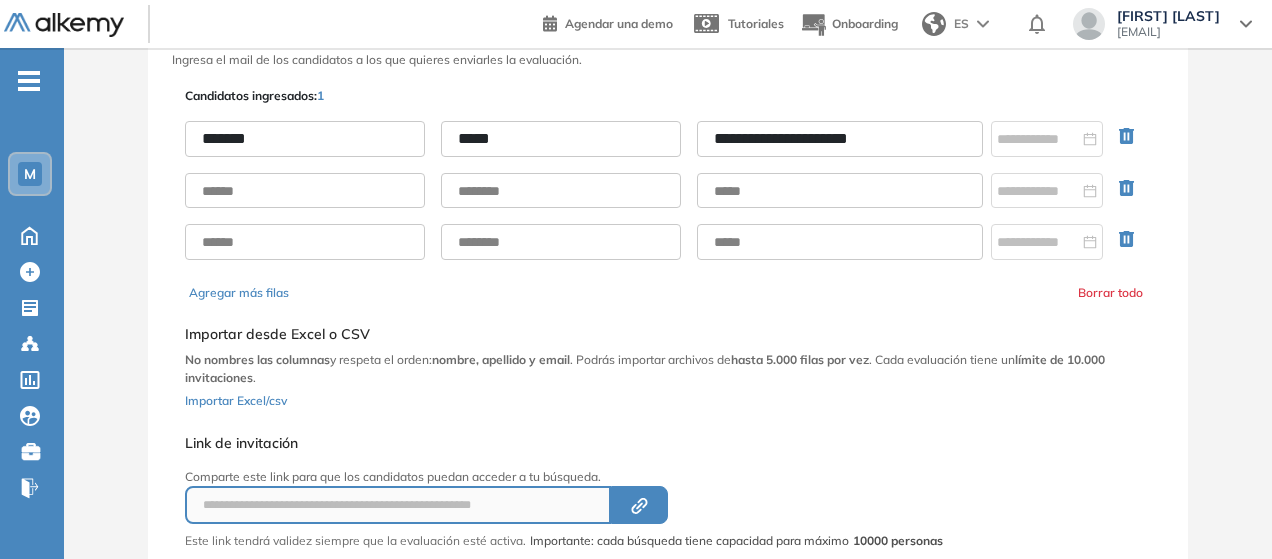 type on "*****" 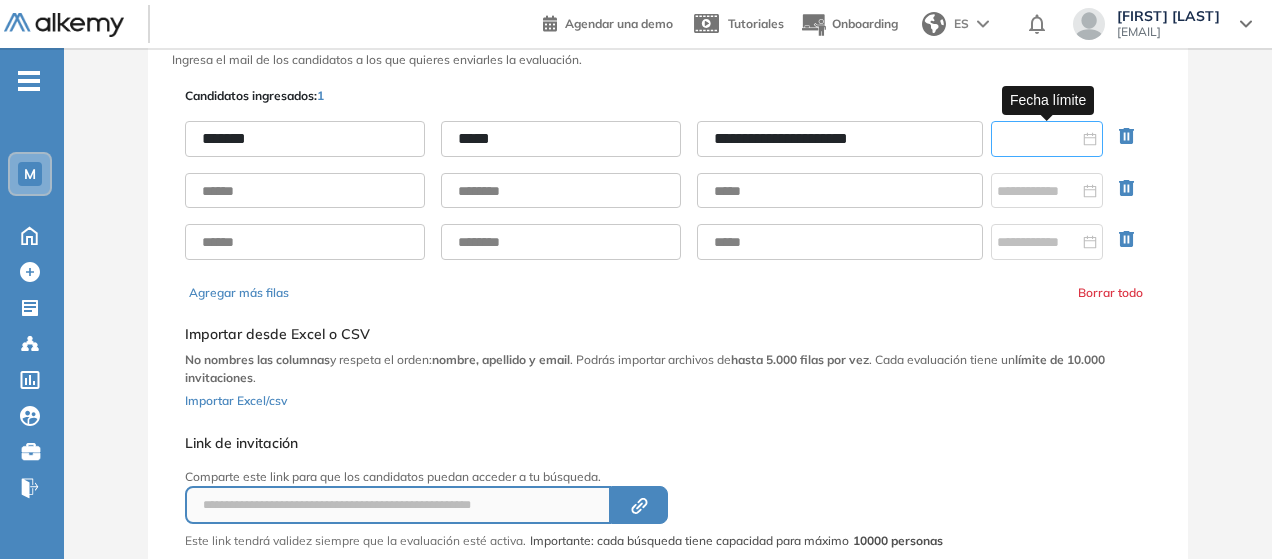 click at bounding box center (1038, 139) 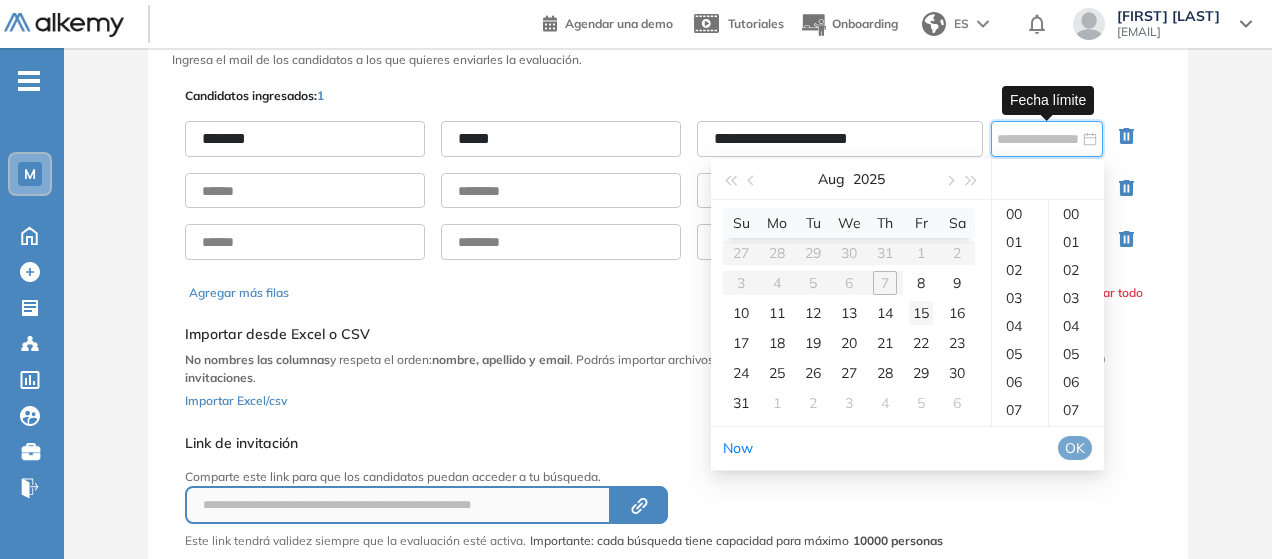 drag, startPoint x: 781, startPoint y: 311, endPoint x: 880, endPoint y: 317, distance: 99.18165 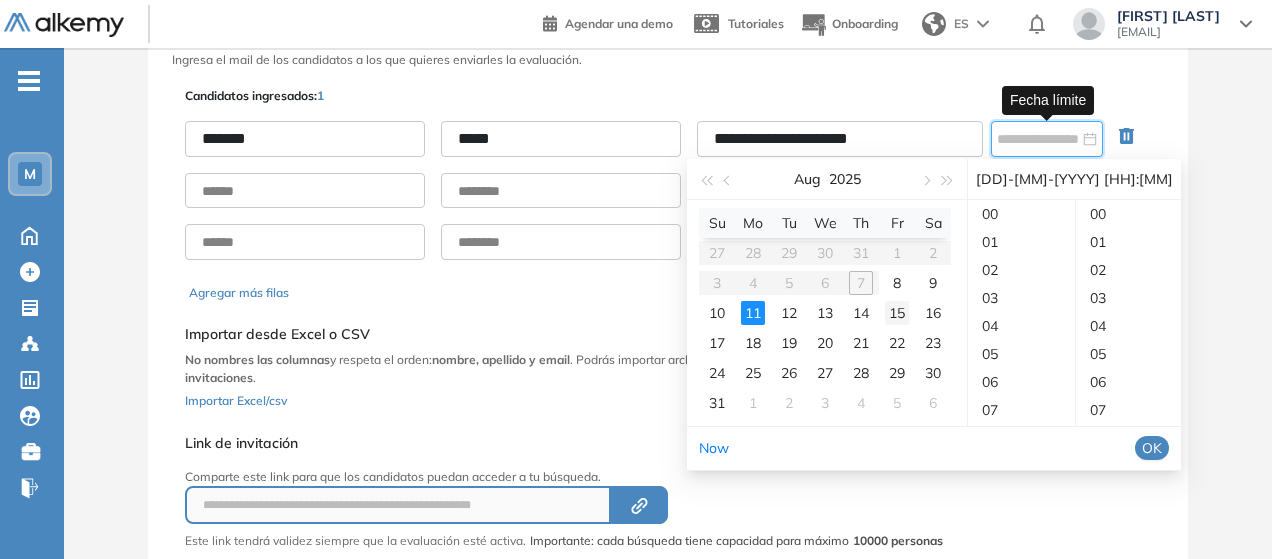 scroll, scrollTop: 364, scrollLeft: 0, axis: vertical 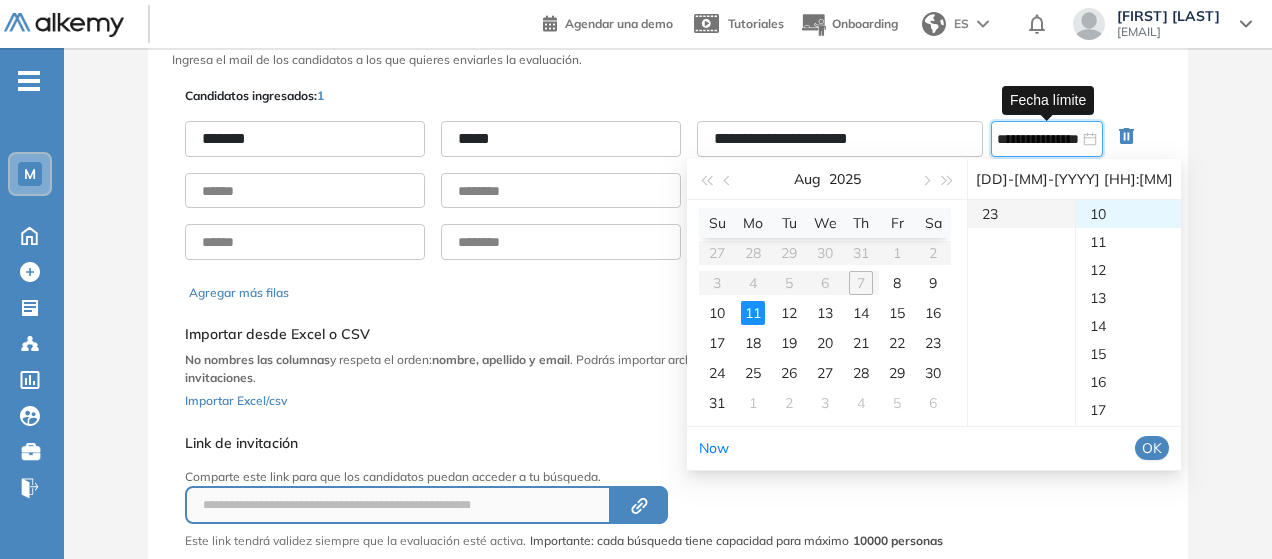 click on "23" at bounding box center (1021, 214) 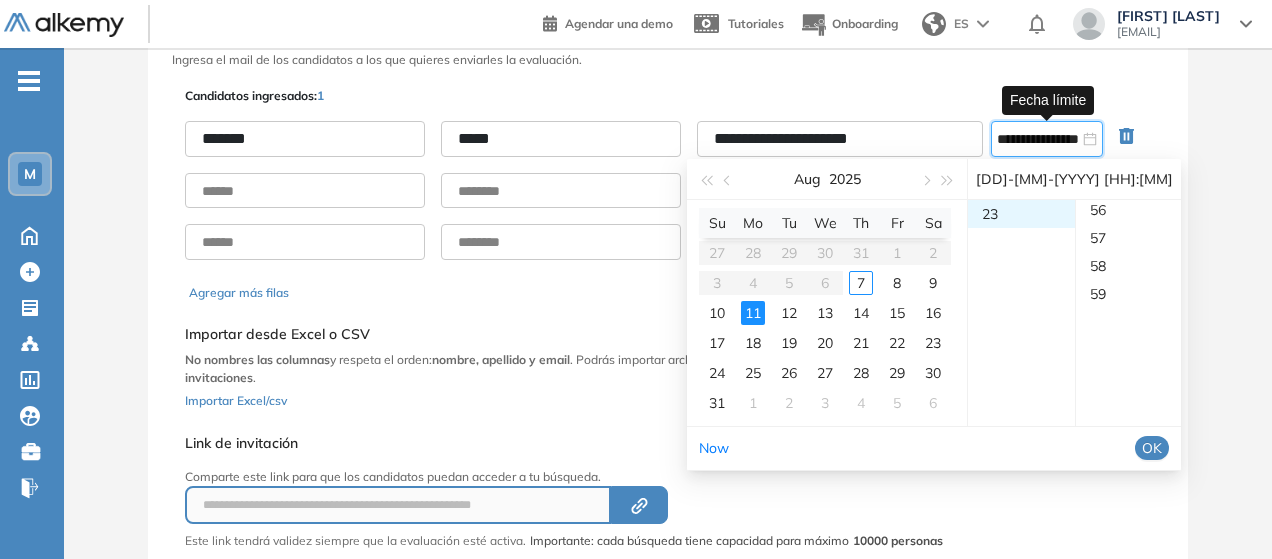 scroll, scrollTop: 1652, scrollLeft: 0, axis: vertical 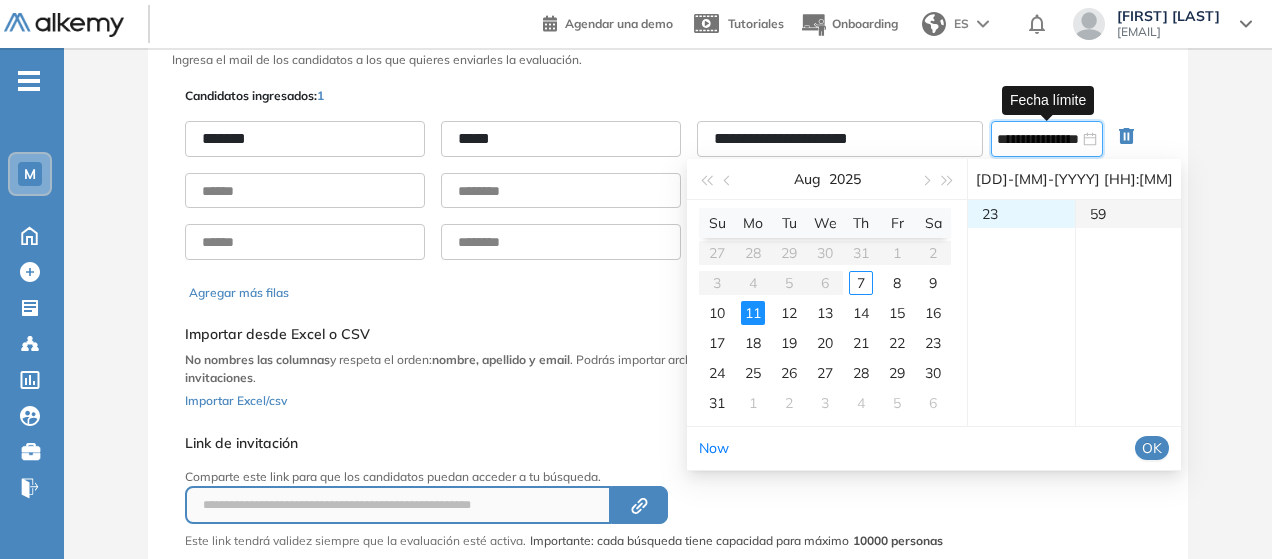click on "59" at bounding box center [1129, 214] 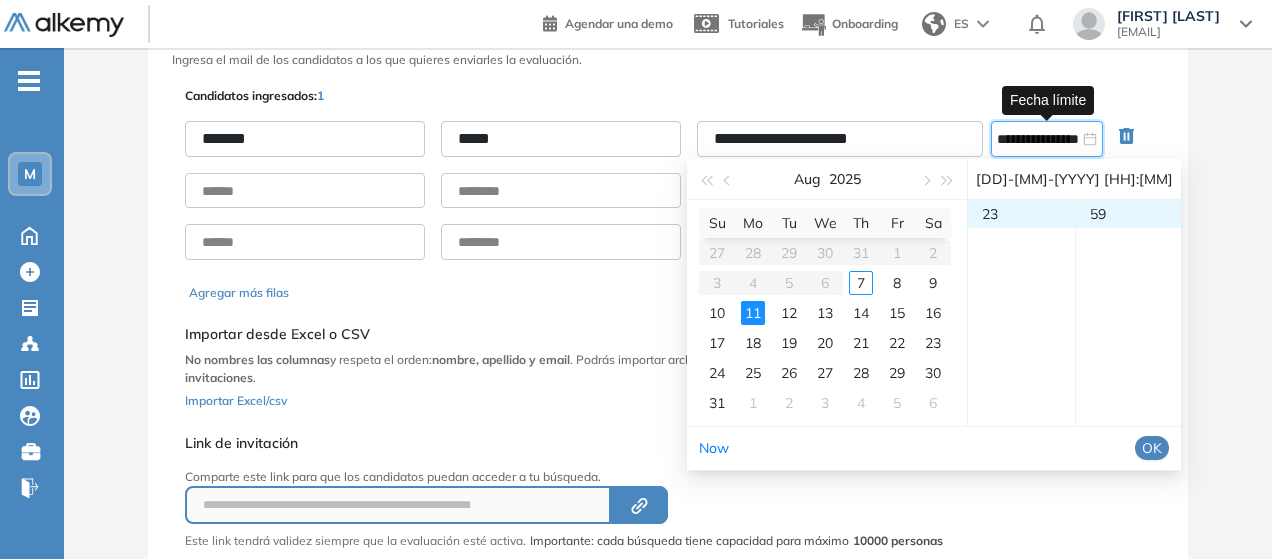 click on "OK" at bounding box center (1152, 448) 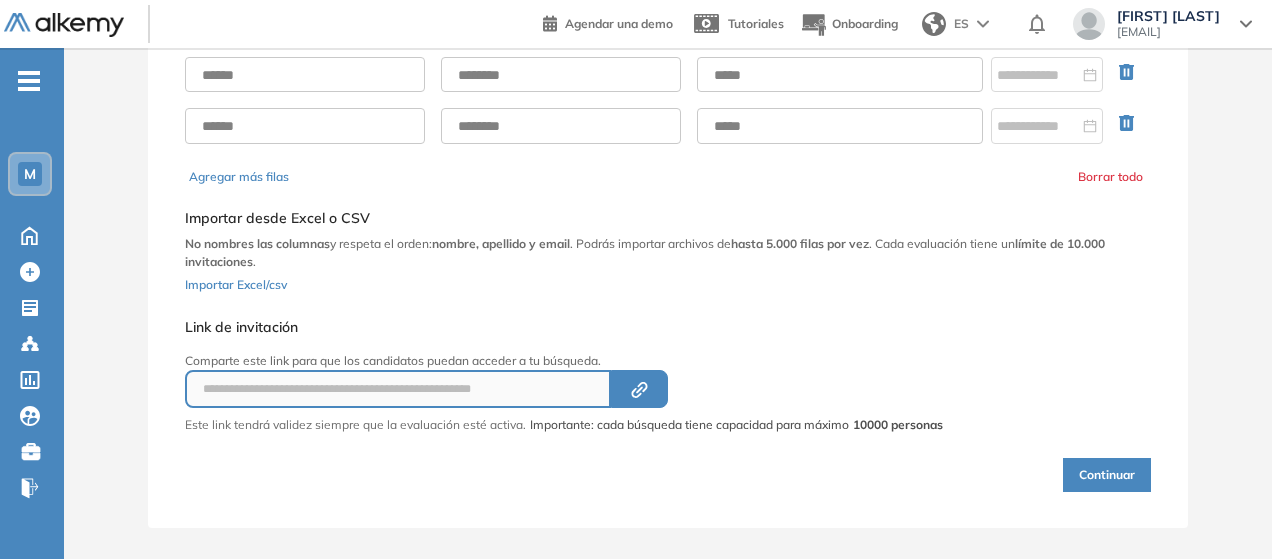 scroll, scrollTop: 230, scrollLeft: 0, axis: vertical 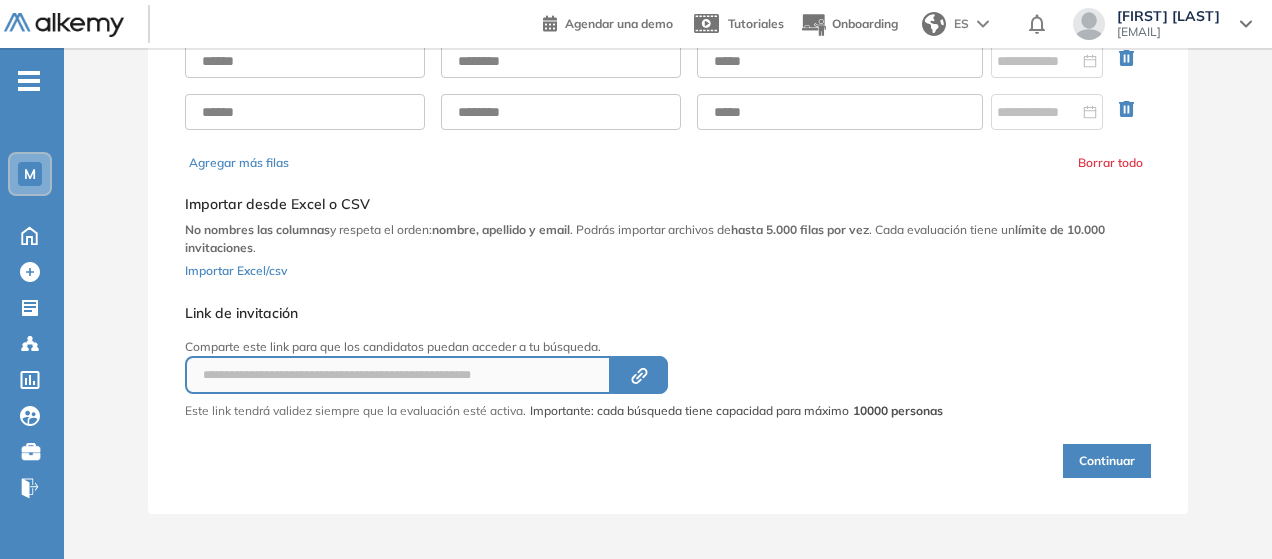 click on "Continuar" at bounding box center [1107, 461] 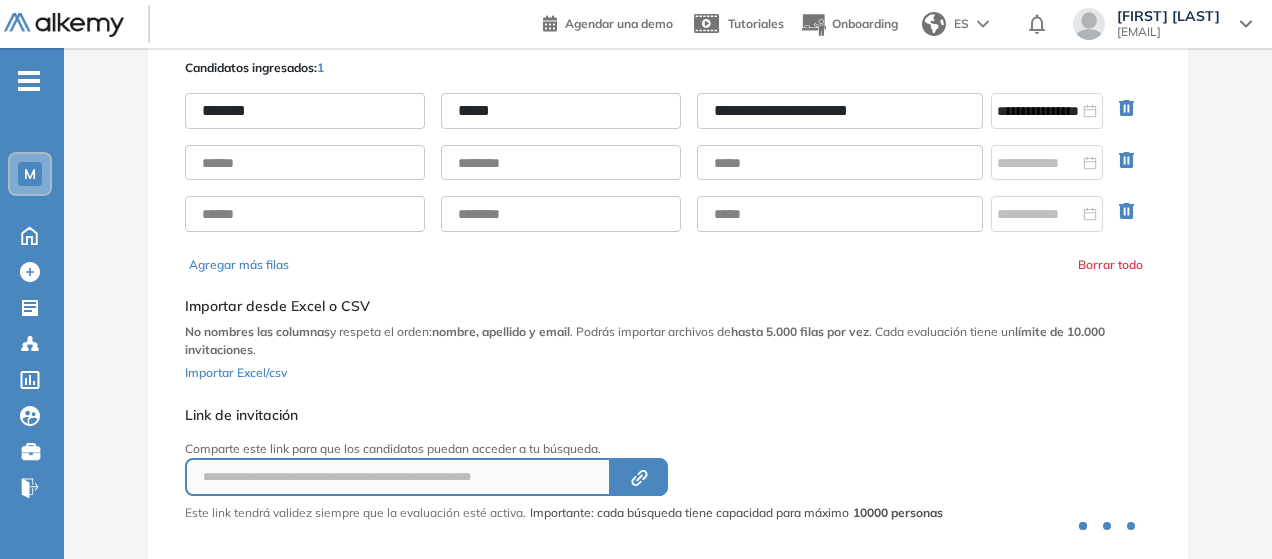 scroll, scrollTop: 0, scrollLeft: 0, axis: both 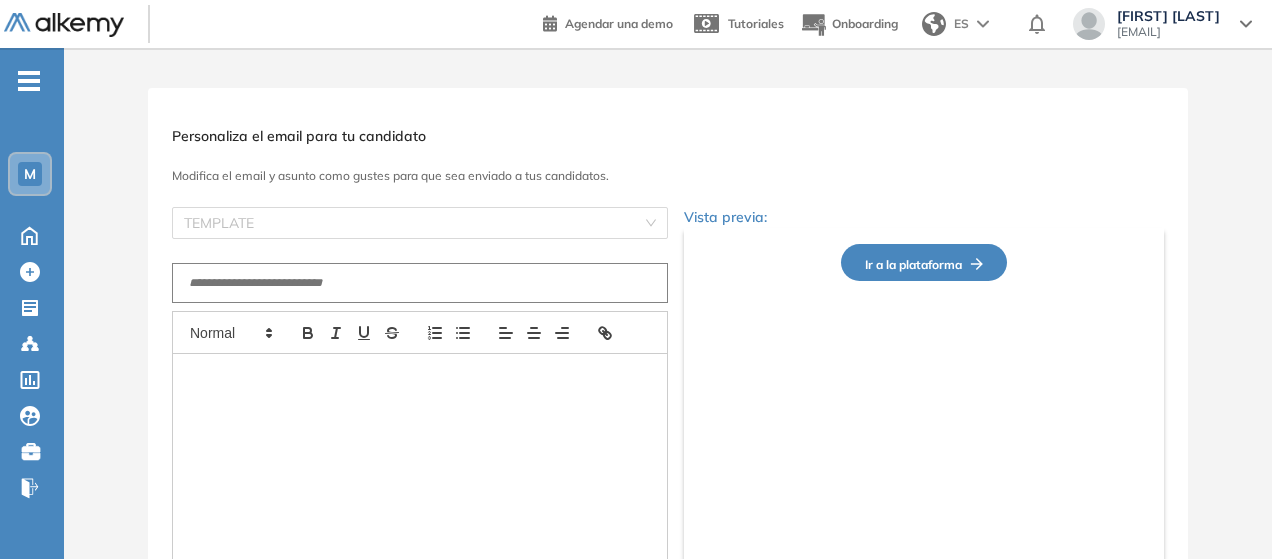type on "**********" 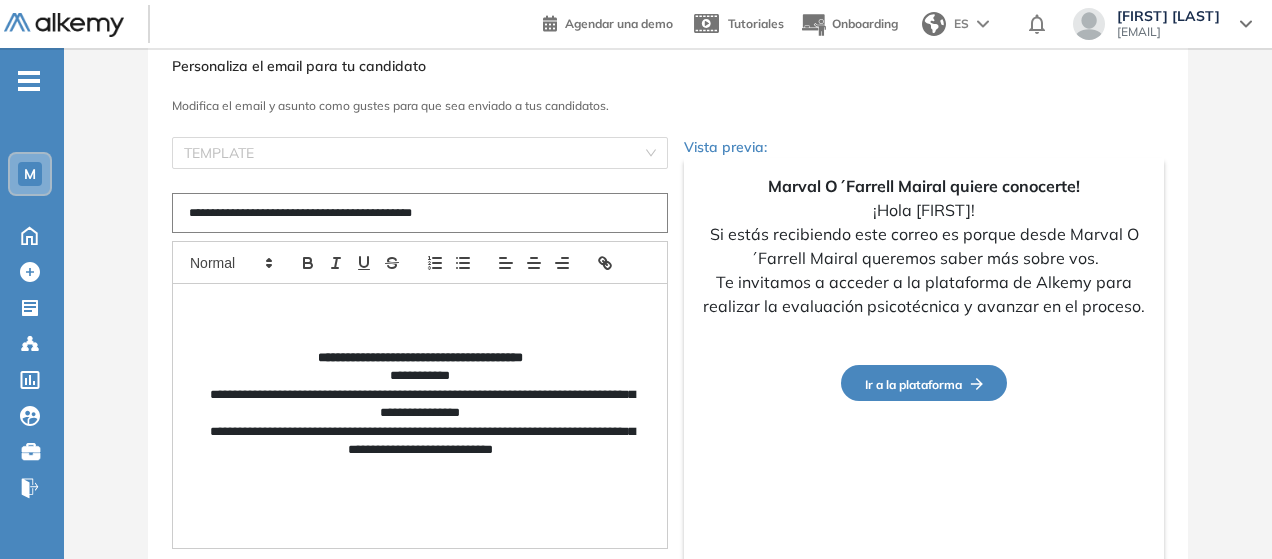 scroll, scrollTop: 100, scrollLeft: 0, axis: vertical 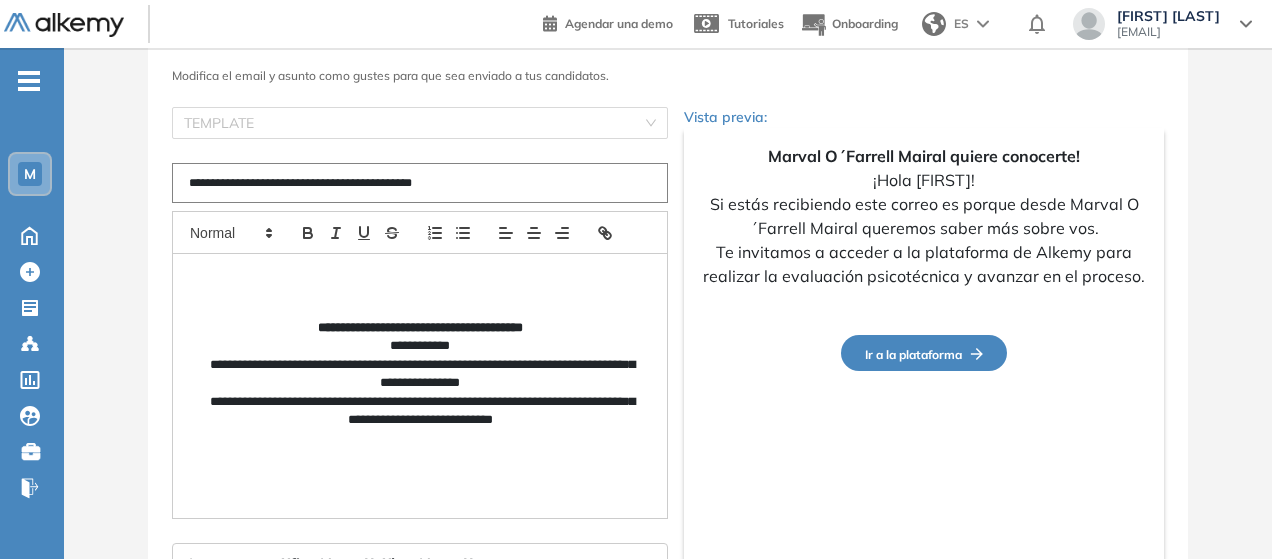 click on "**********" at bounding box center [420, 346] 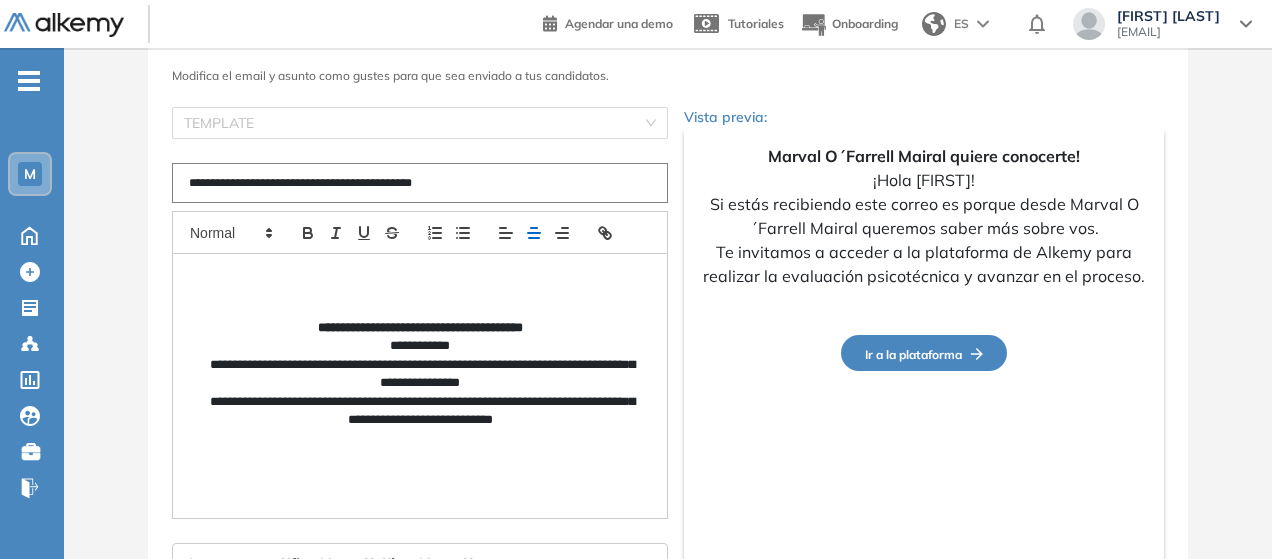 click on "**********" at bounding box center [420, 346] 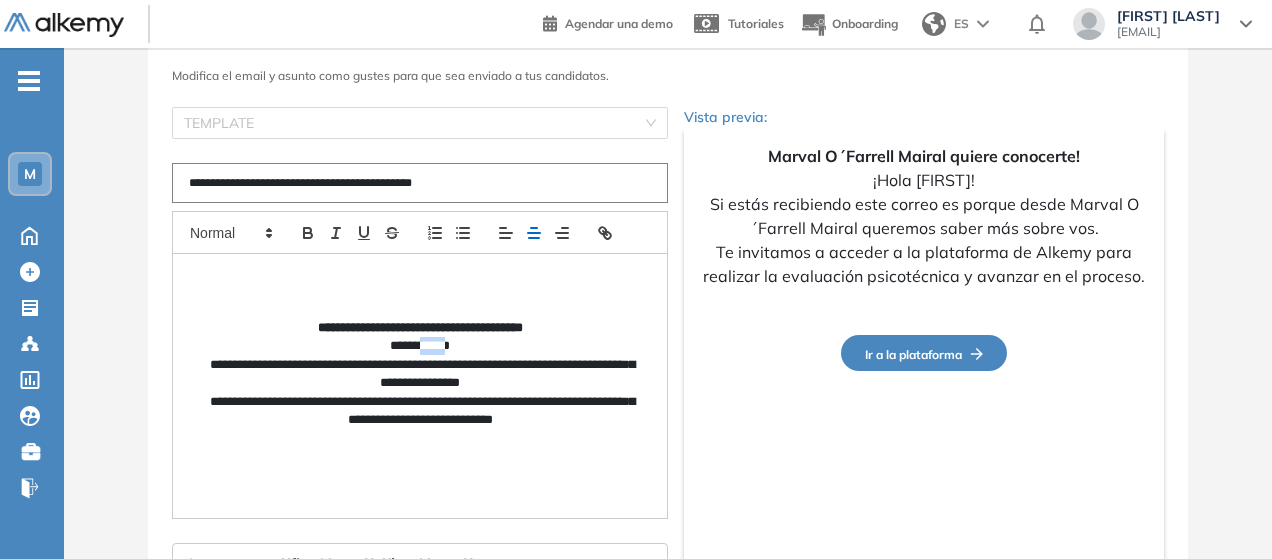 type 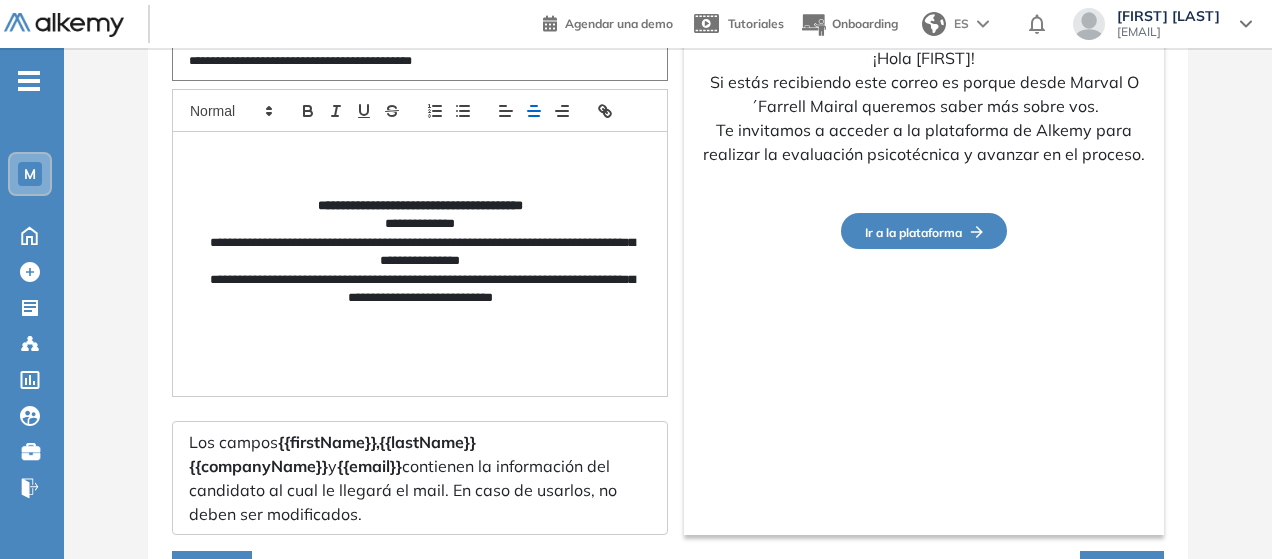 scroll, scrollTop: 342, scrollLeft: 0, axis: vertical 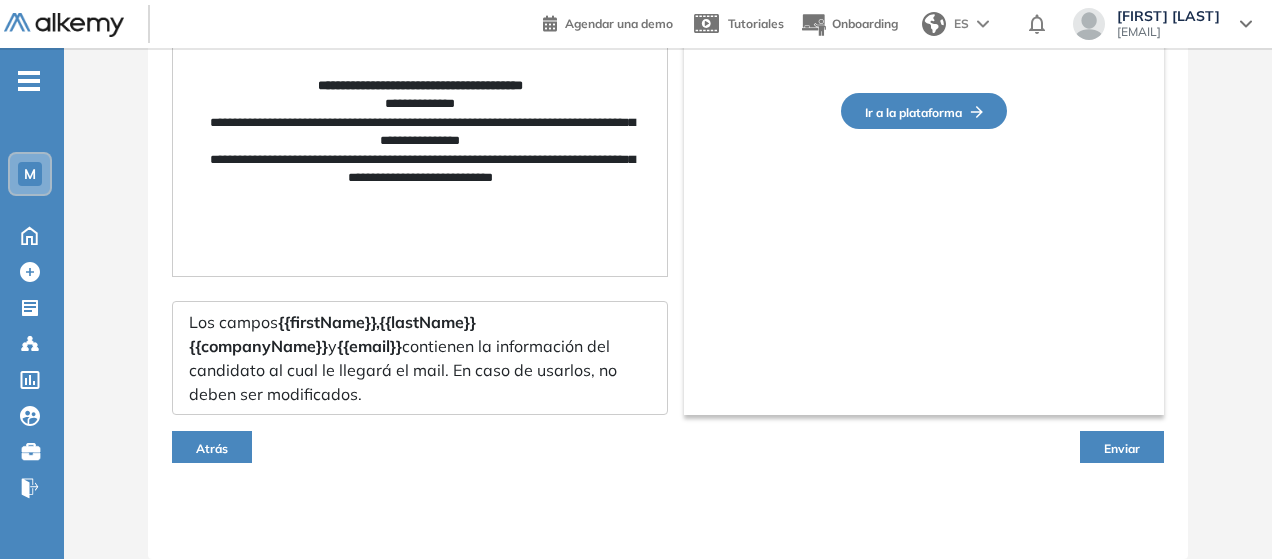 click on "Enviar" at bounding box center [1122, 448] 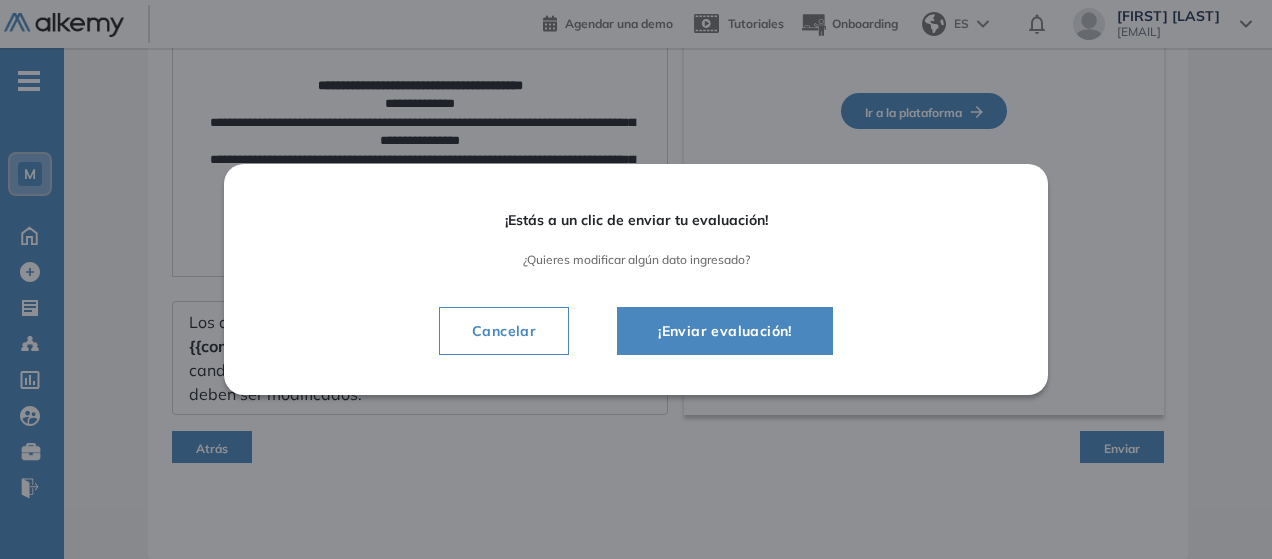 click on "¡Enviar evaluación!" at bounding box center [725, 331] 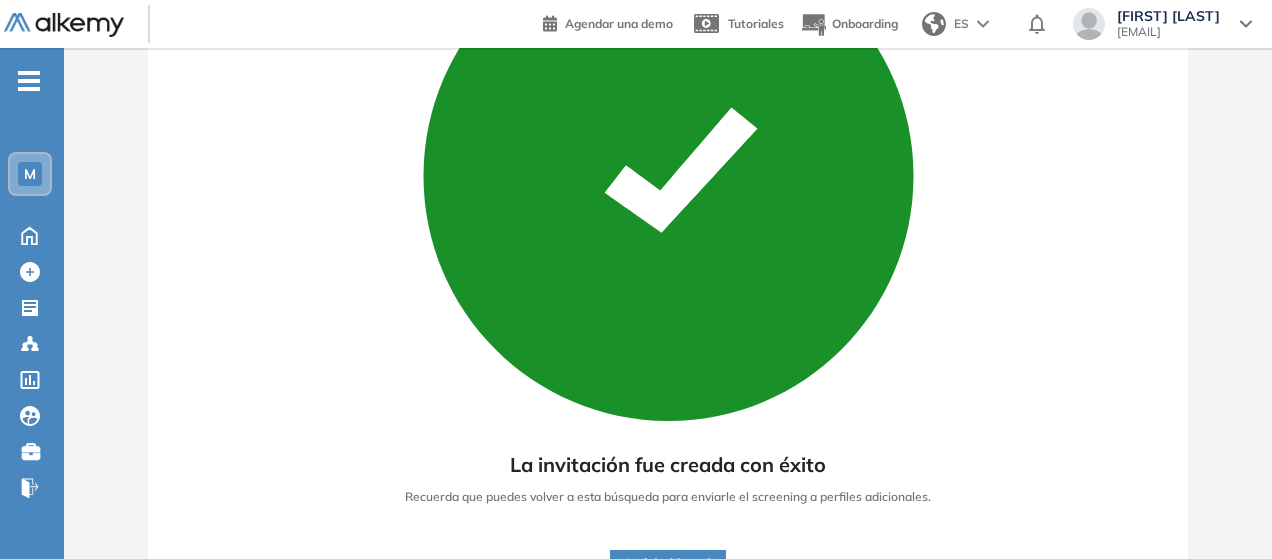 scroll, scrollTop: 322, scrollLeft: 0, axis: vertical 